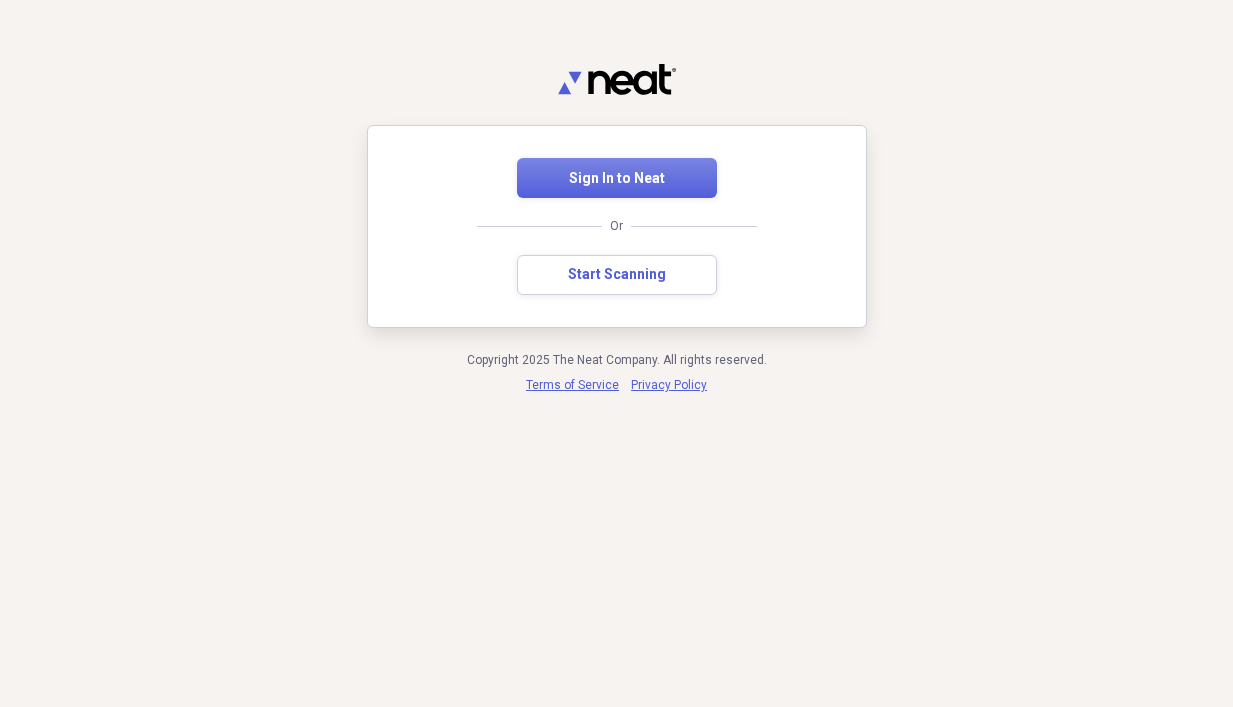 scroll, scrollTop: 0, scrollLeft: 0, axis: both 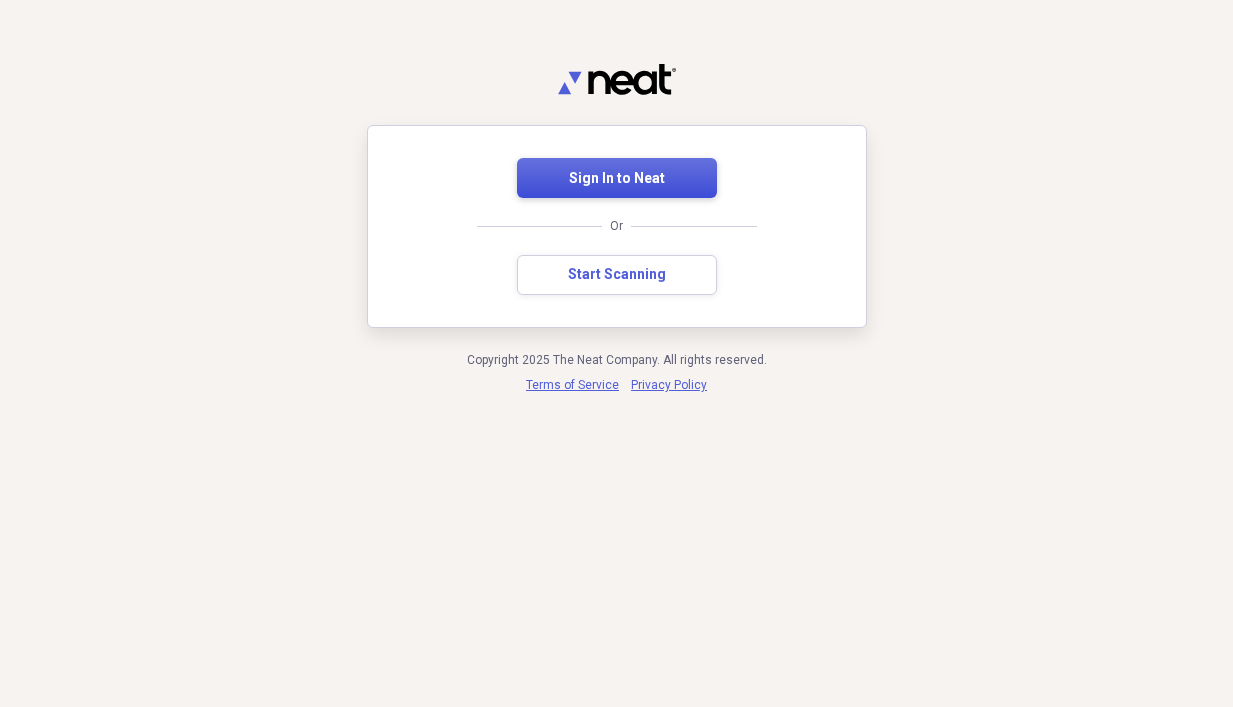 click on "Sign In to Neat" at bounding box center [617, 179] 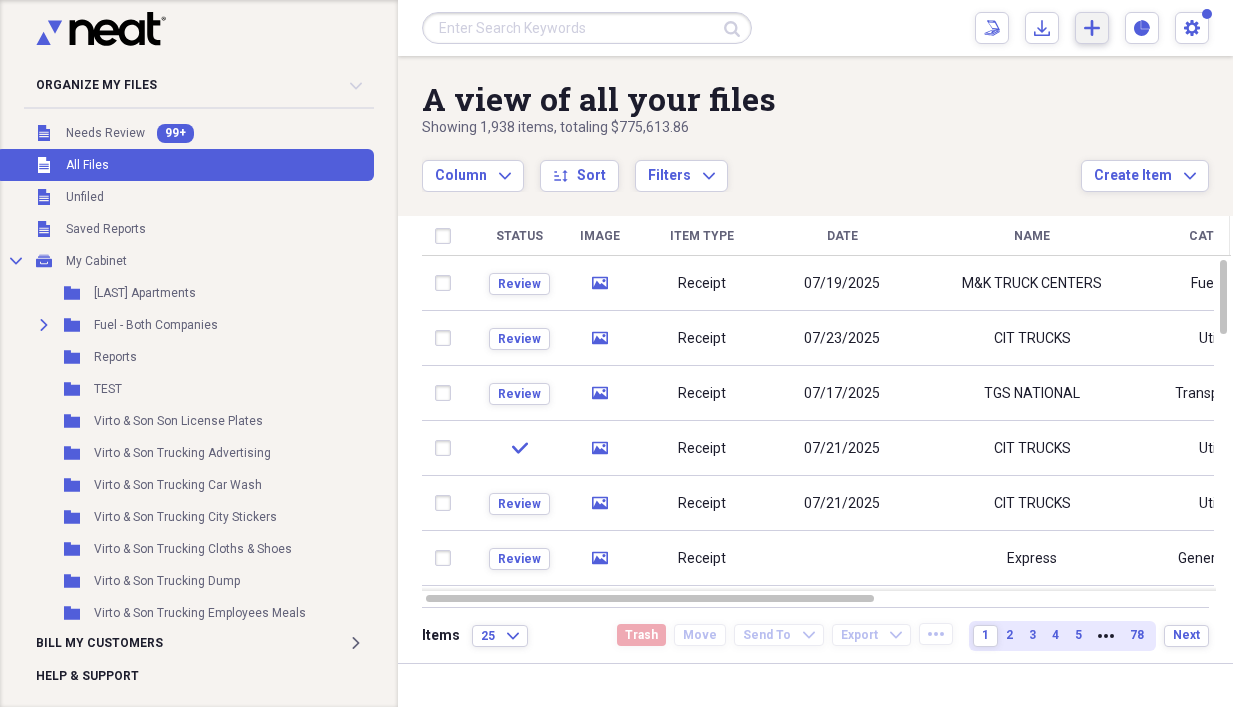 click on "Add" 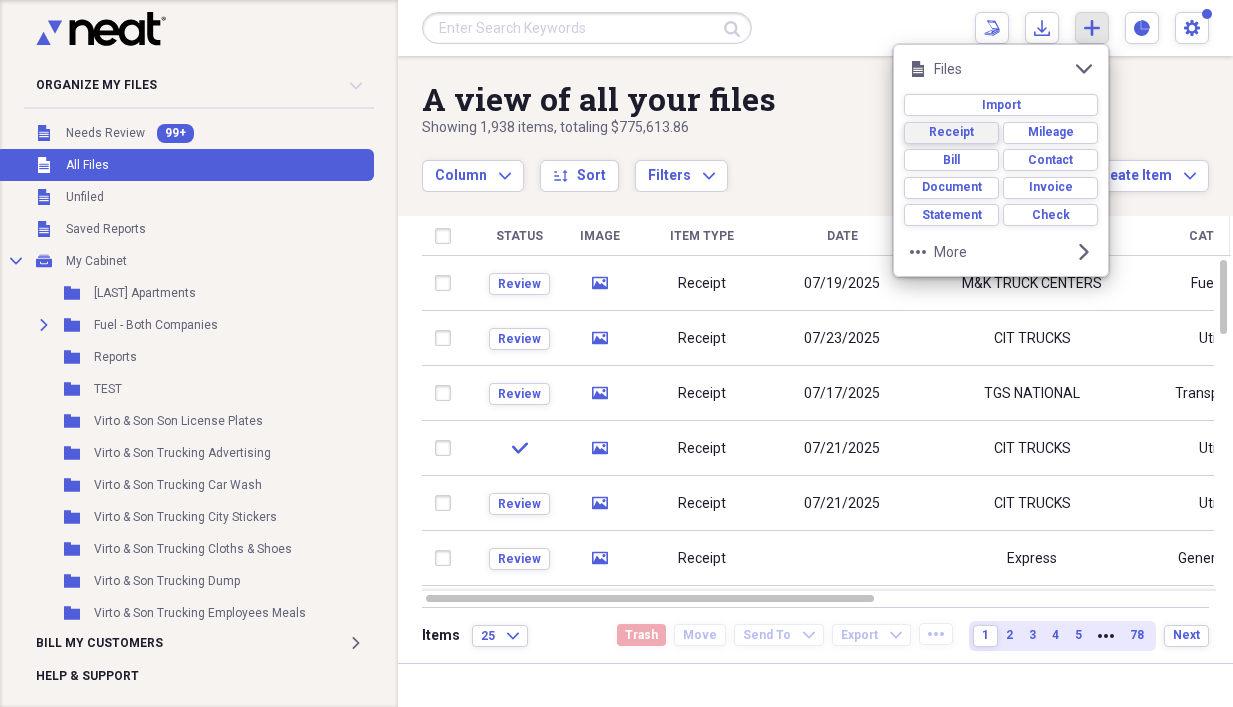 click on "Receipt" at bounding box center (951, 133) 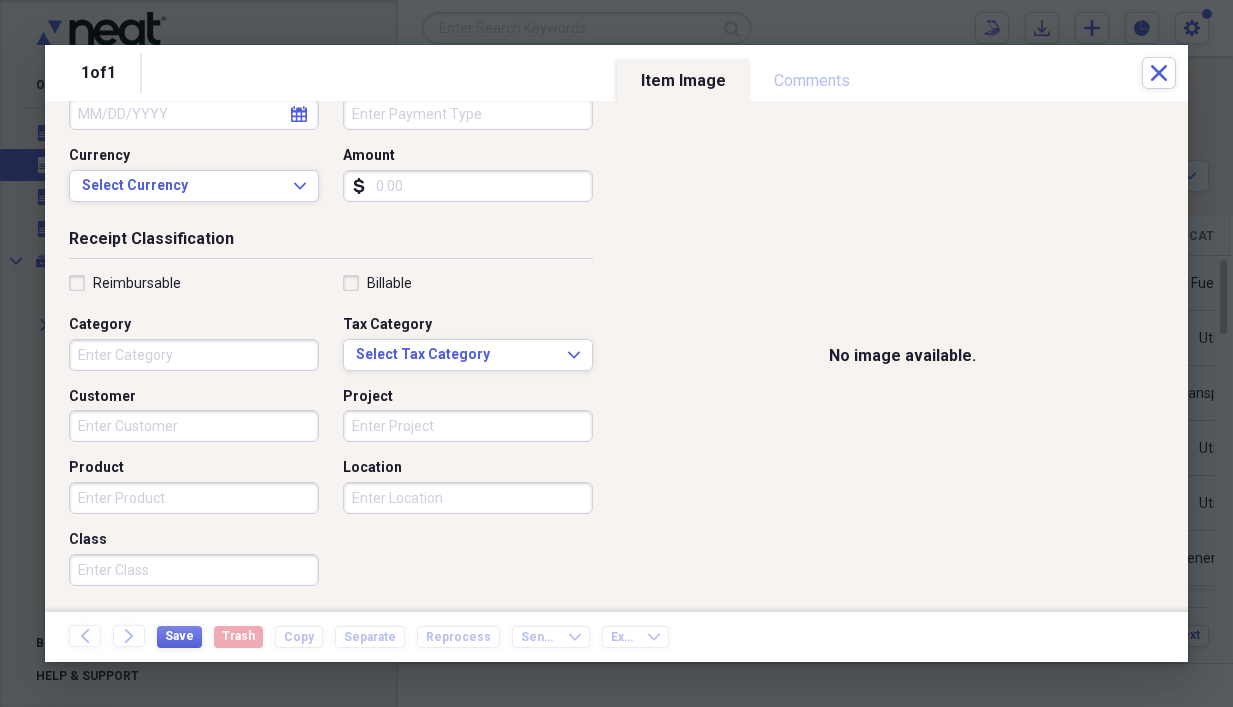 scroll, scrollTop: 400, scrollLeft: 0, axis: vertical 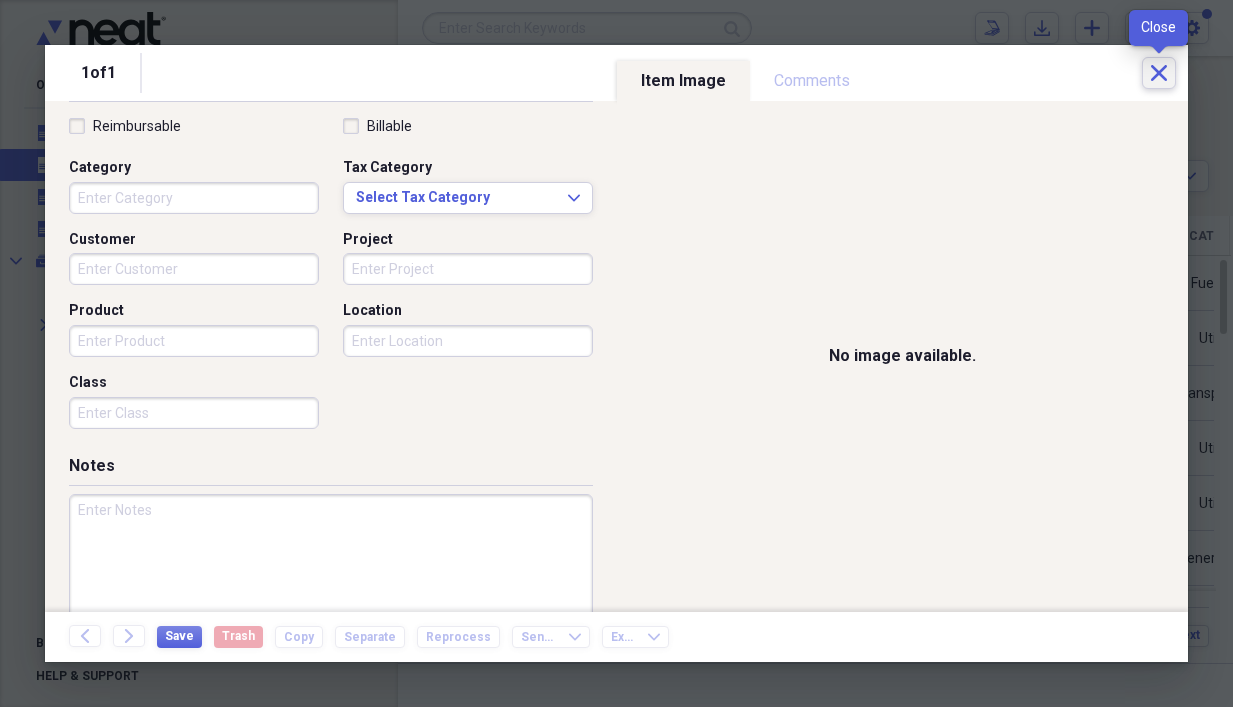 click 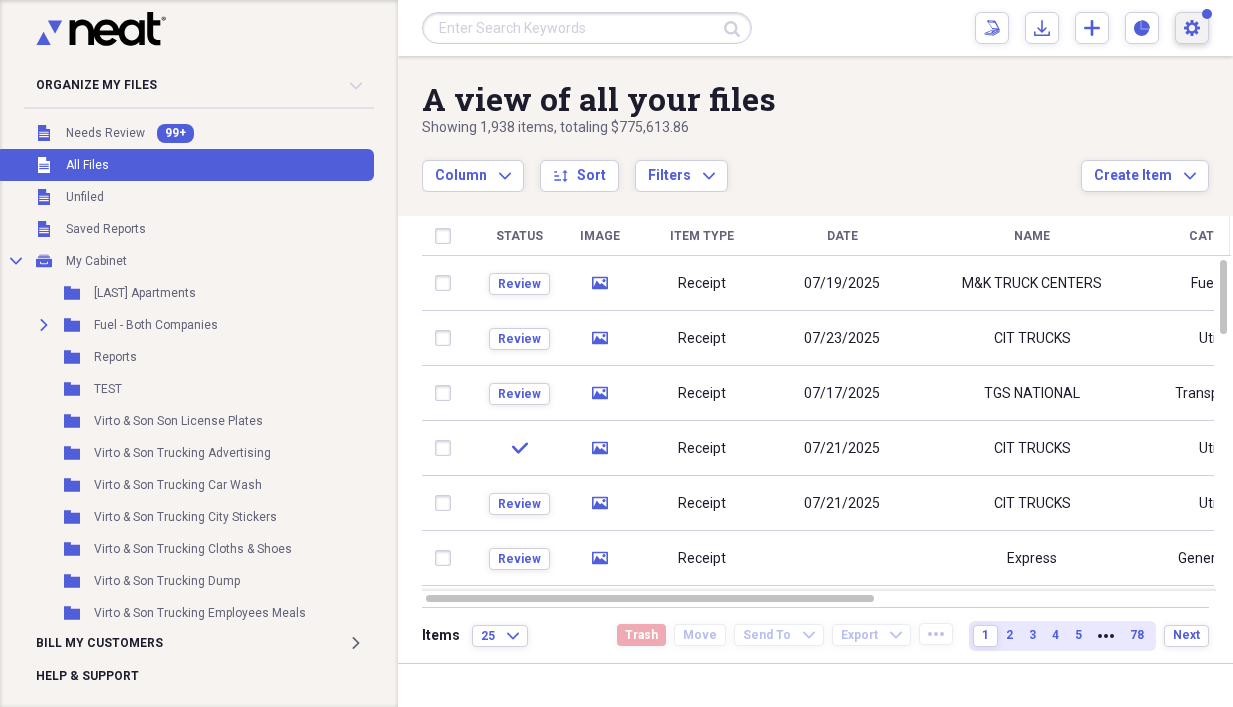 click on "Settings" 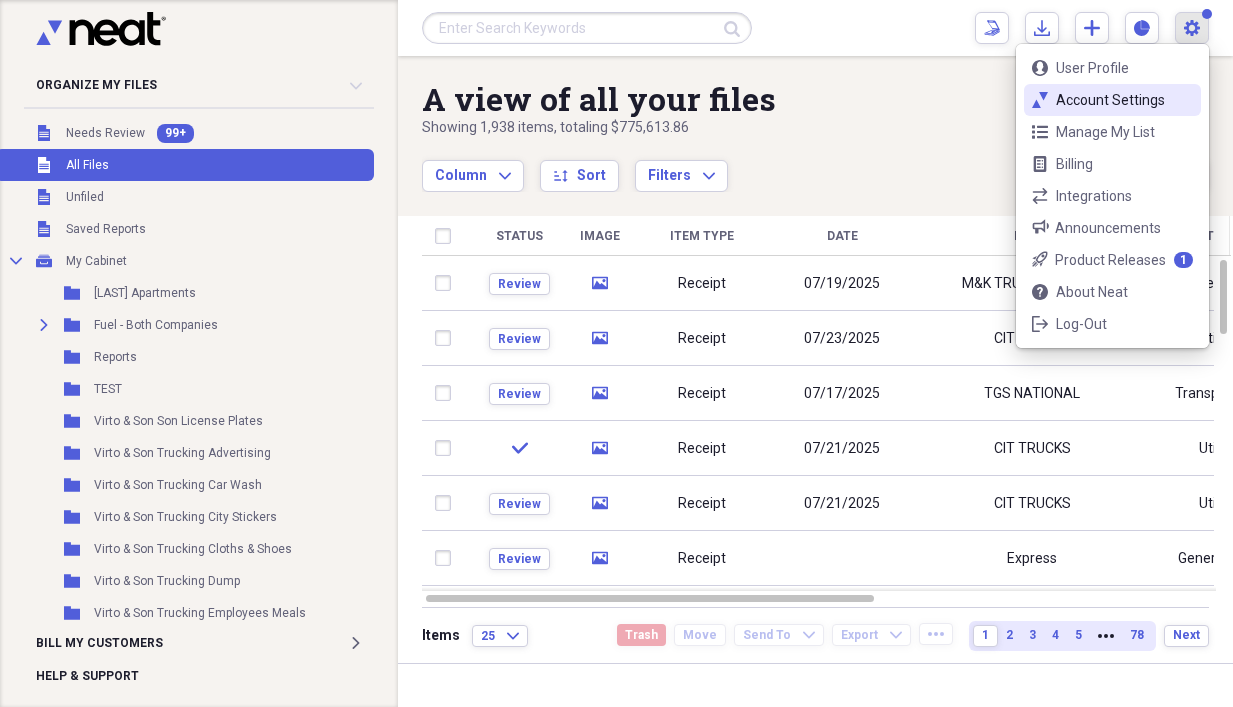 click on "Account Settings" at bounding box center [1112, 100] 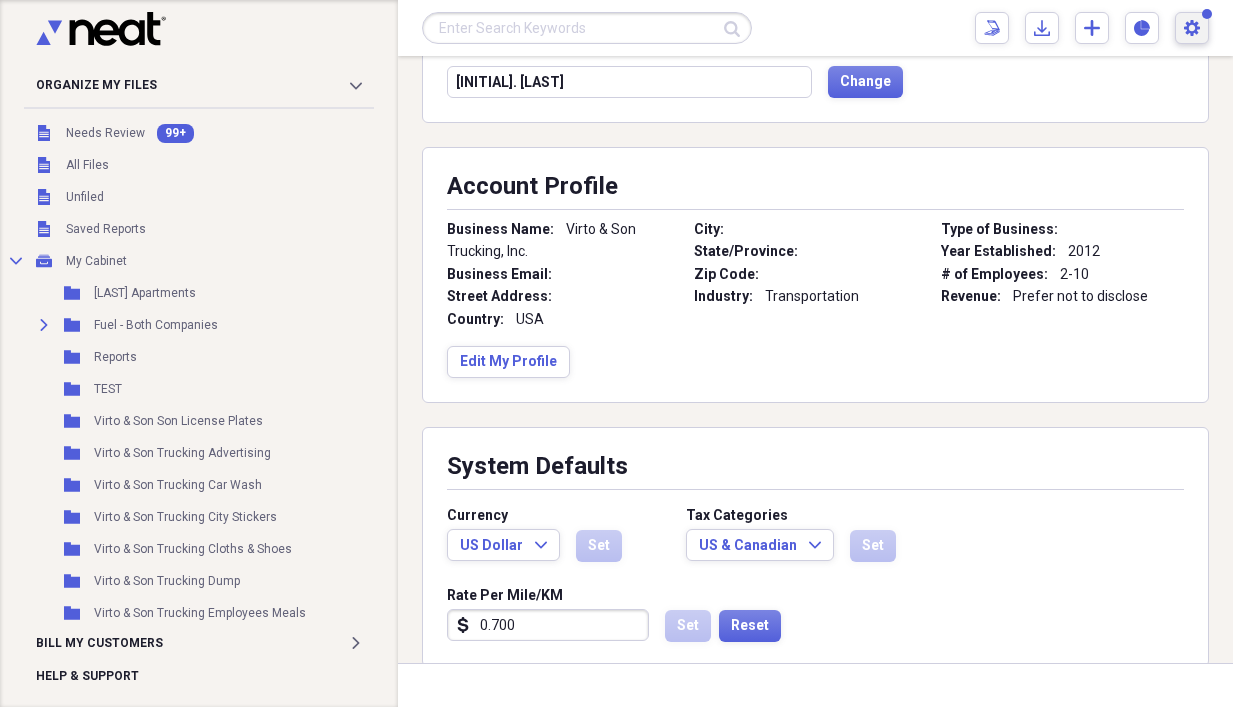 scroll, scrollTop: 300, scrollLeft: 0, axis: vertical 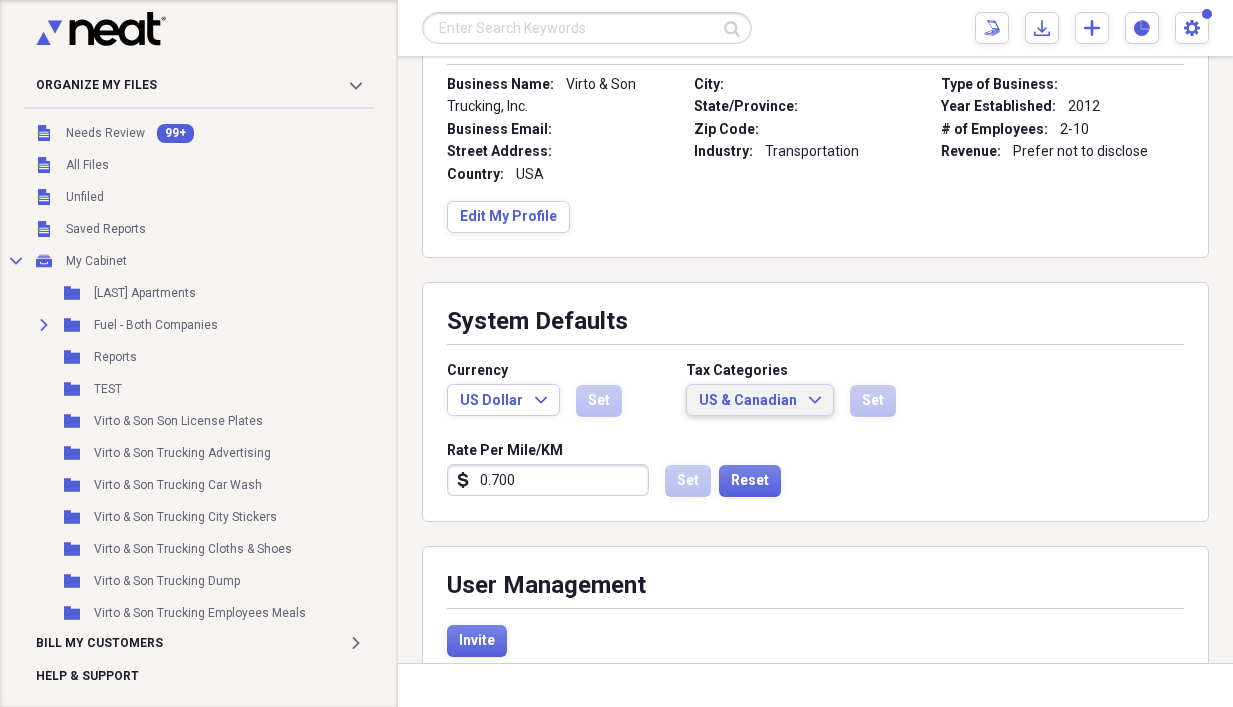 click on "US & Canadian Expand" at bounding box center (760, 400) 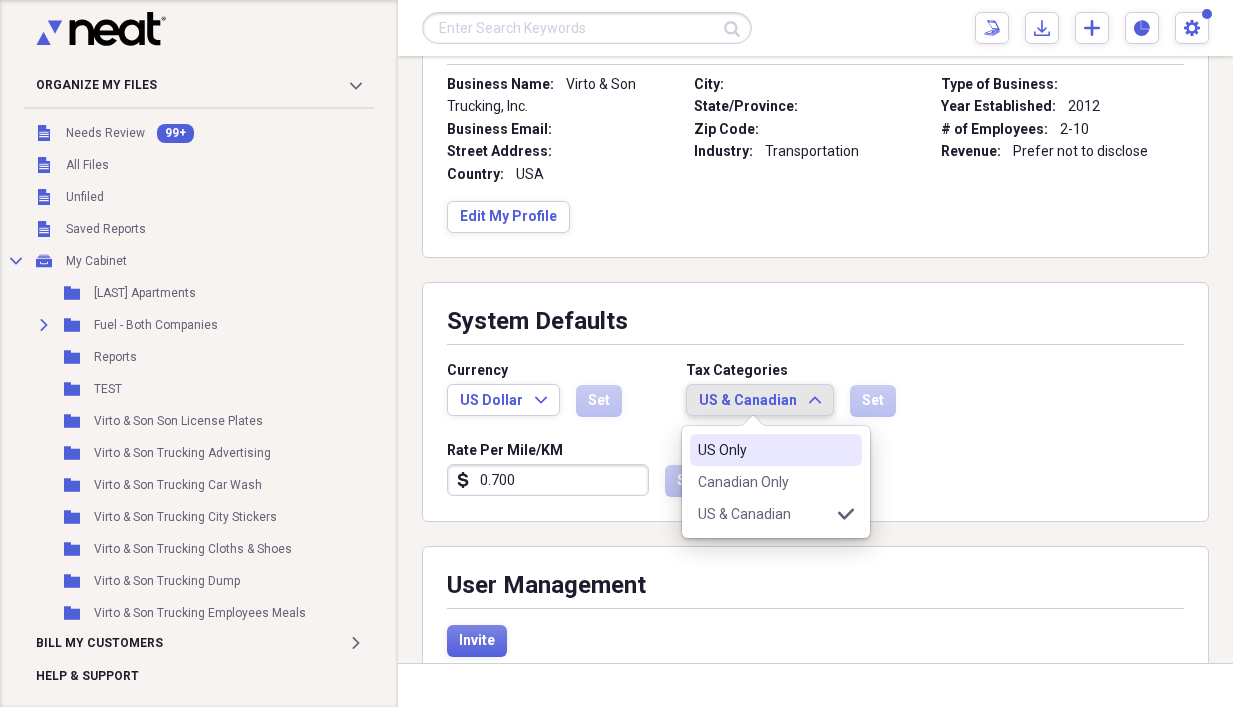 click on "US Only" at bounding box center (764, 450) 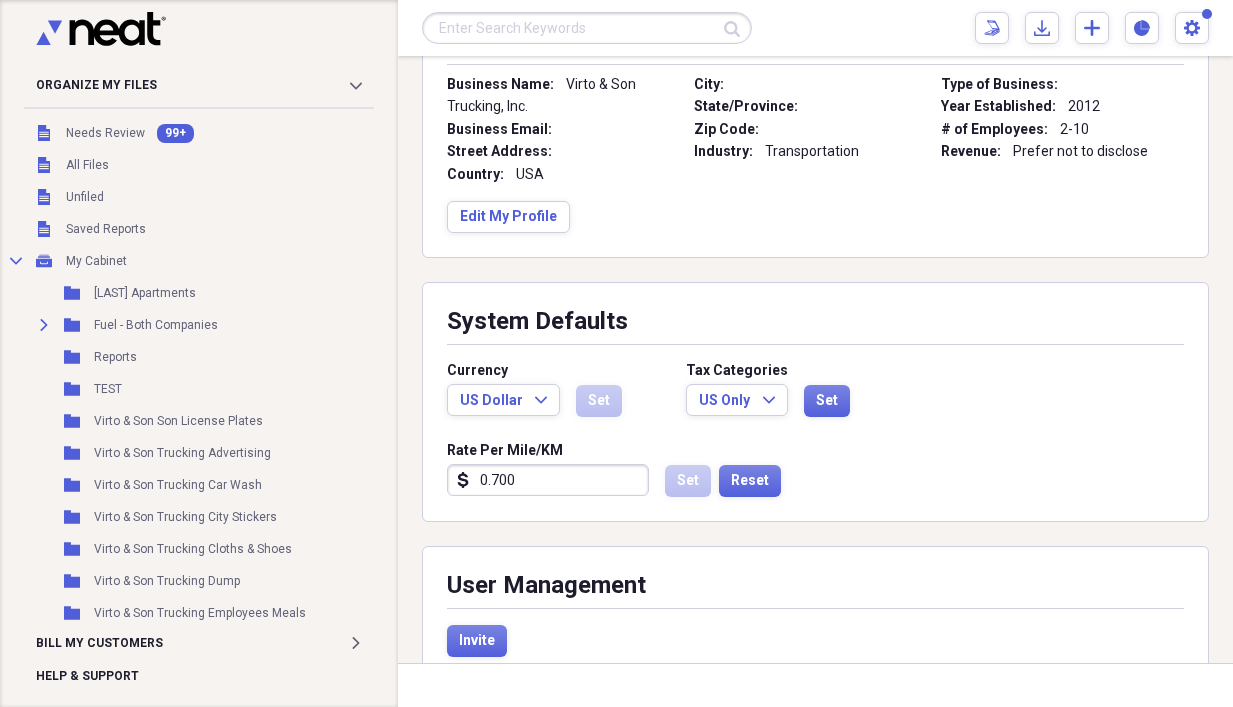 click on "Currency US Dollar Expand Set Tax Categories US Only Expand Set Rate Per Mile/KM dollar-sign 0.700 Set Reset" at bounding box center (815, 429) 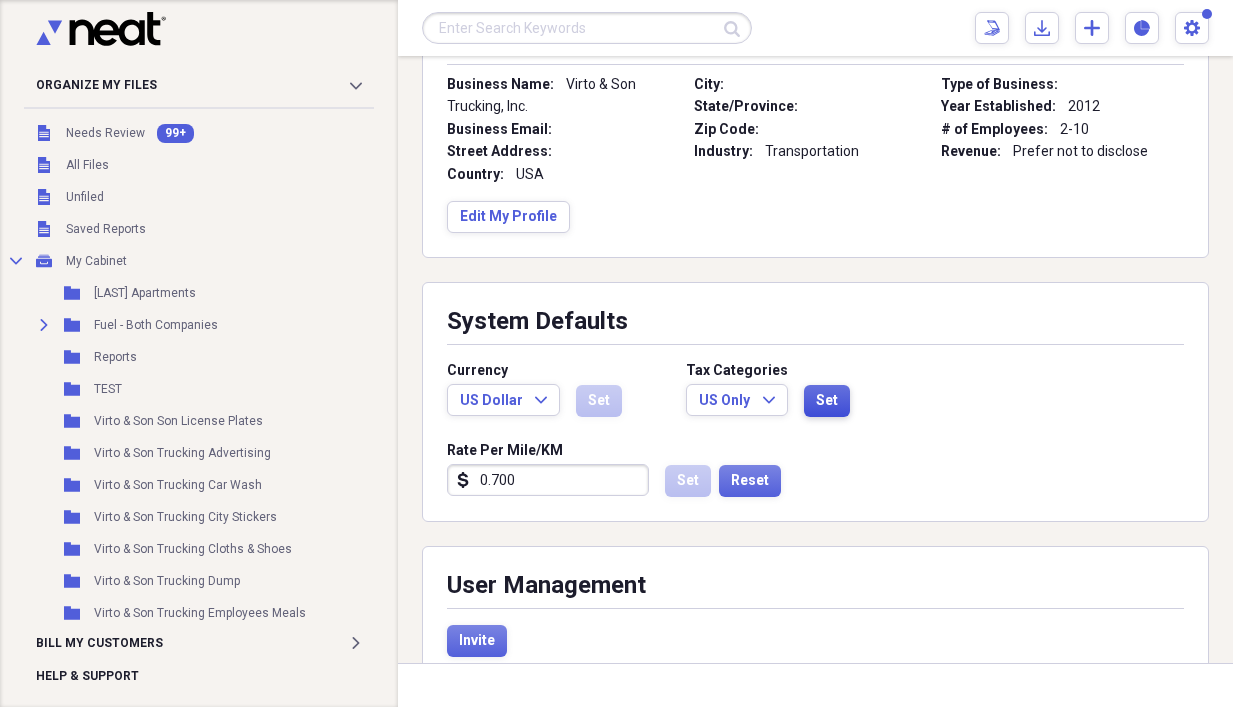 click on "Set" at bounding box center [827, 401] 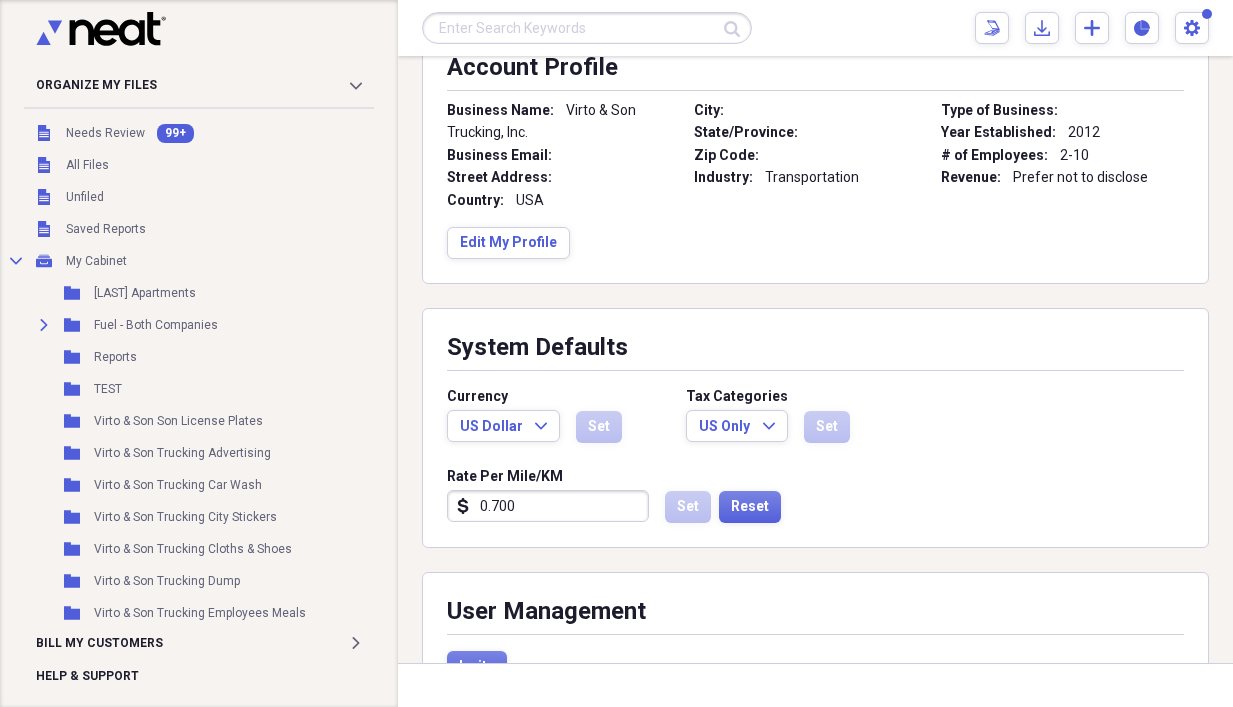 scroll, scrollTop: 0, scrollLeft: 0, axis: both 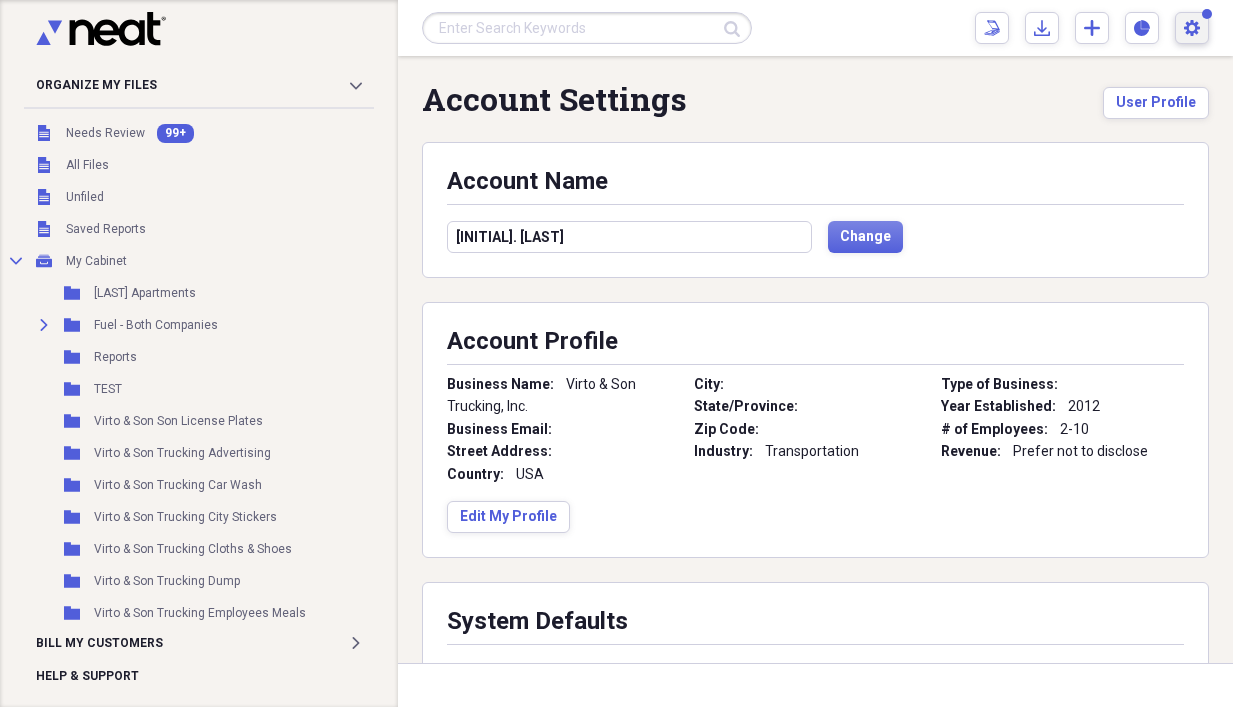 click 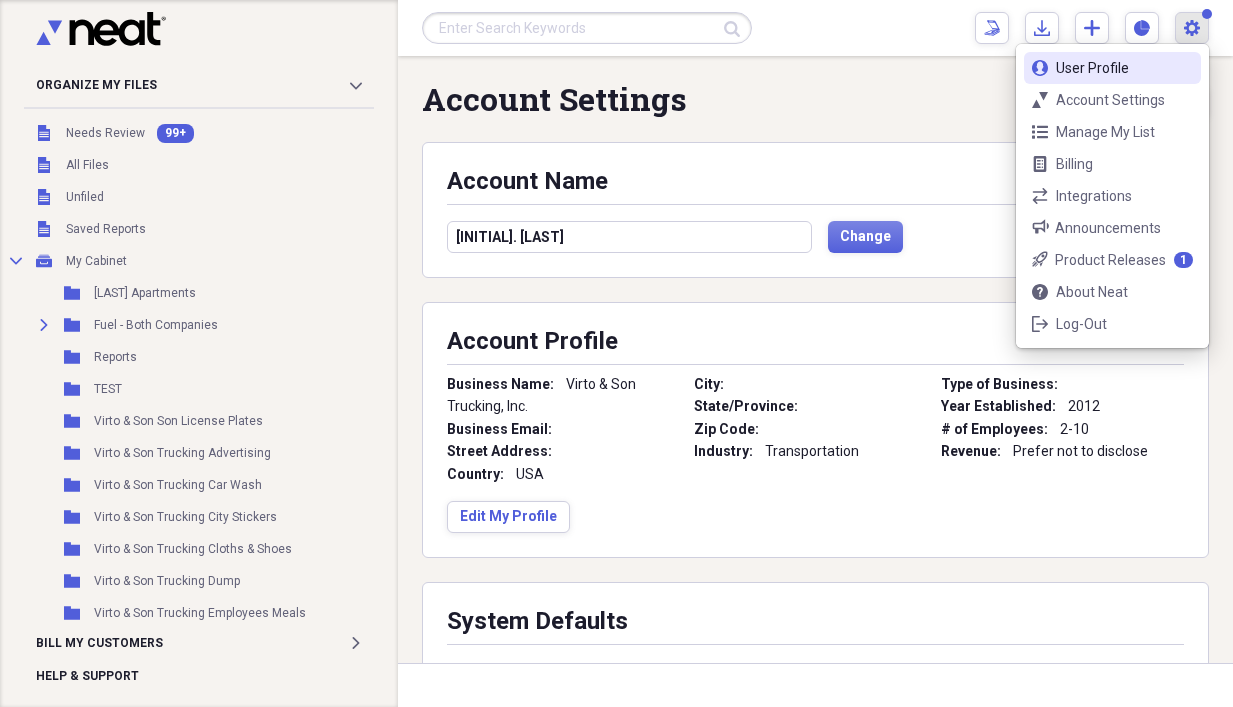 click on "User Profile" at bounding box center [1112, 68] 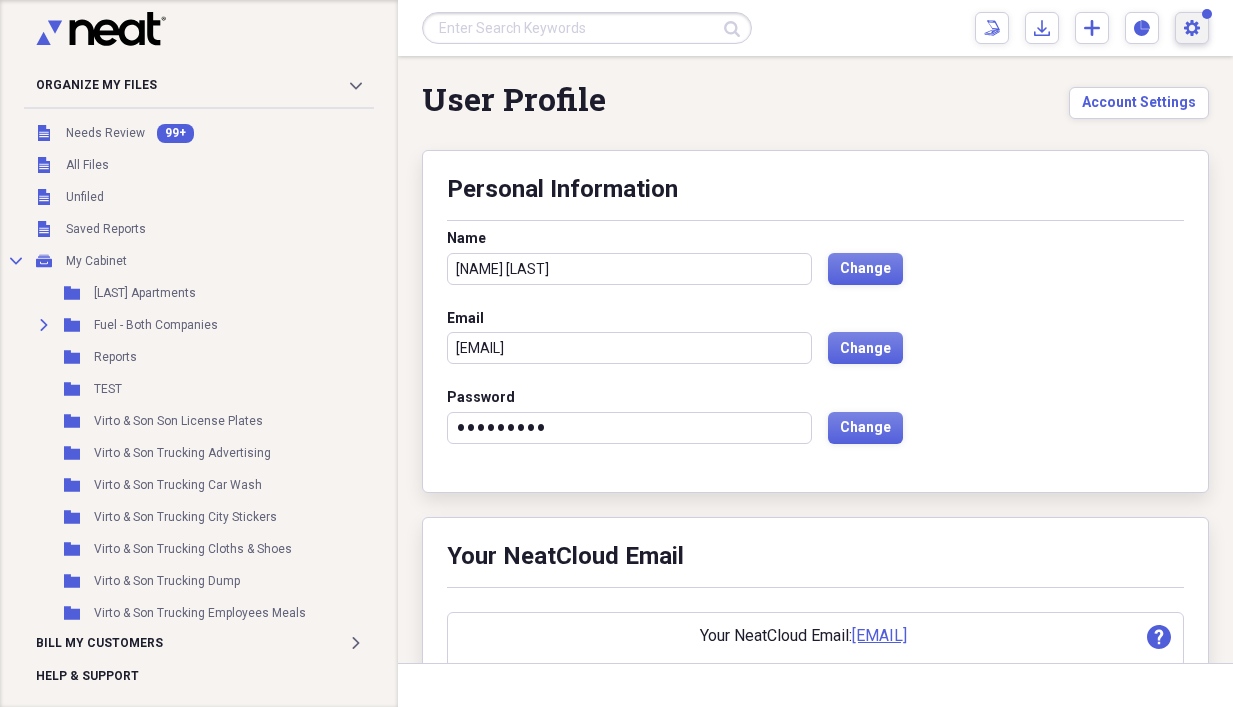 click on "Settings" 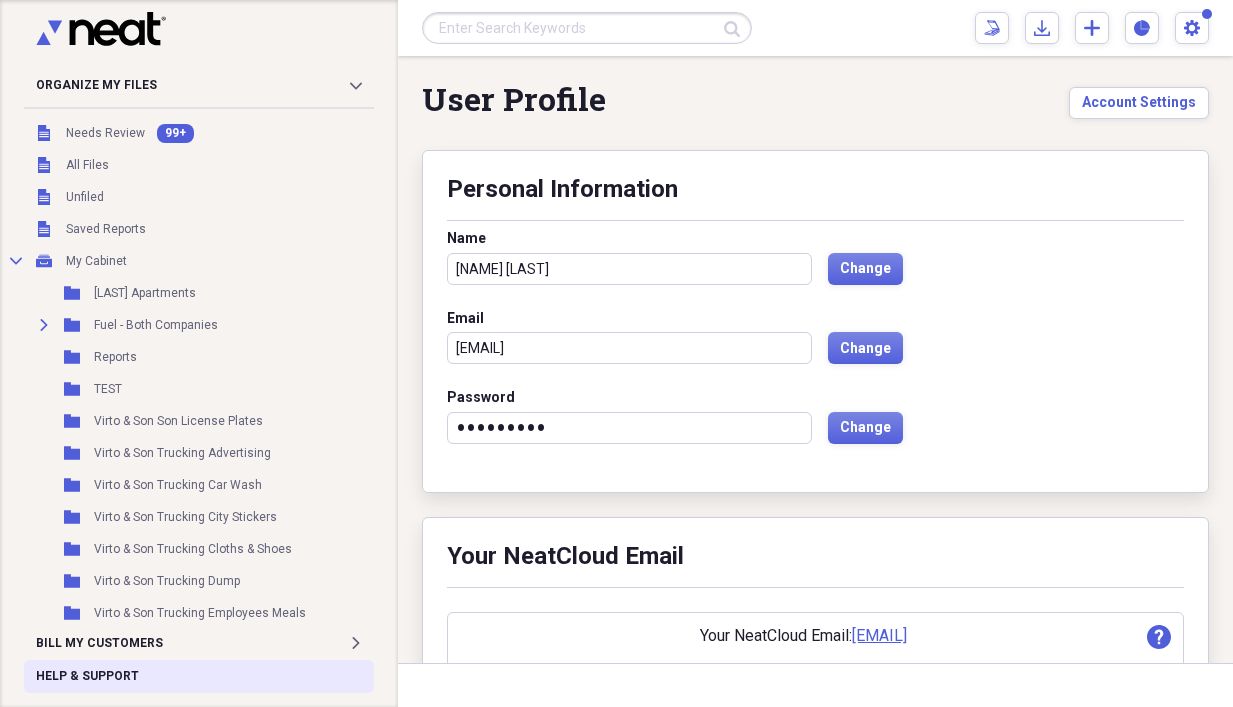 click on "Help & Support" at bounding box center [199, 676] 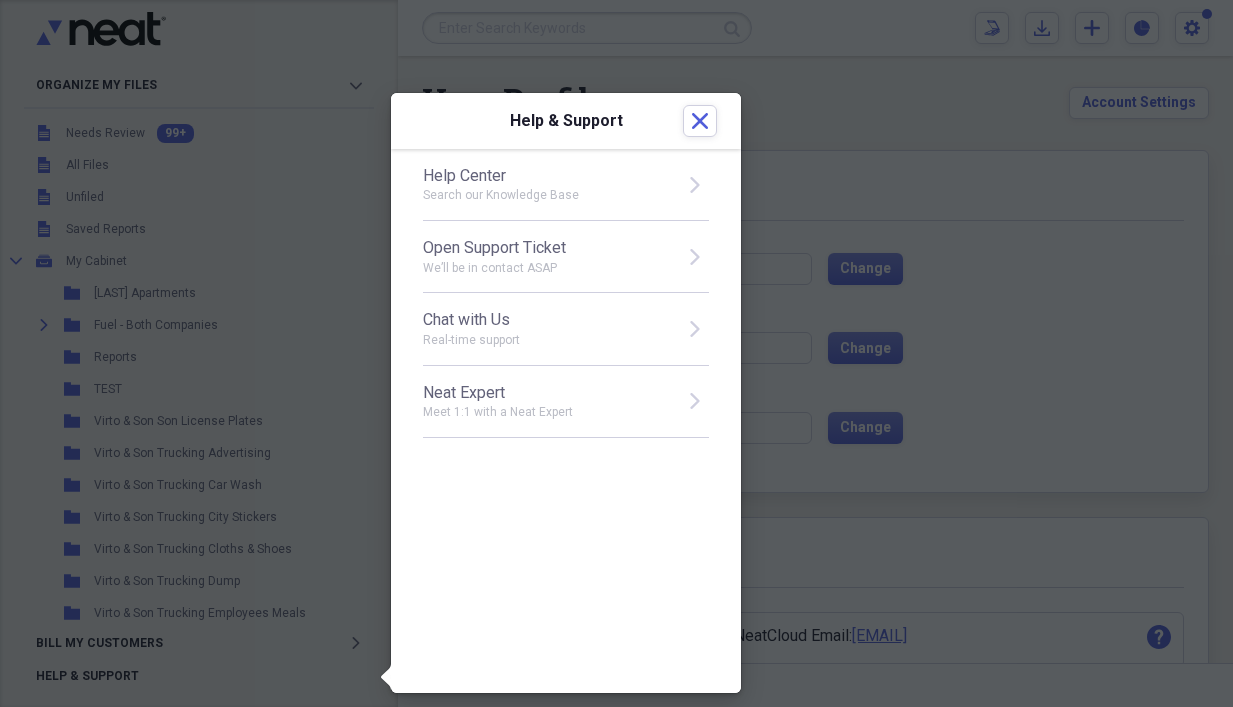 click on "Help Center" at bounding box center [547, 176] 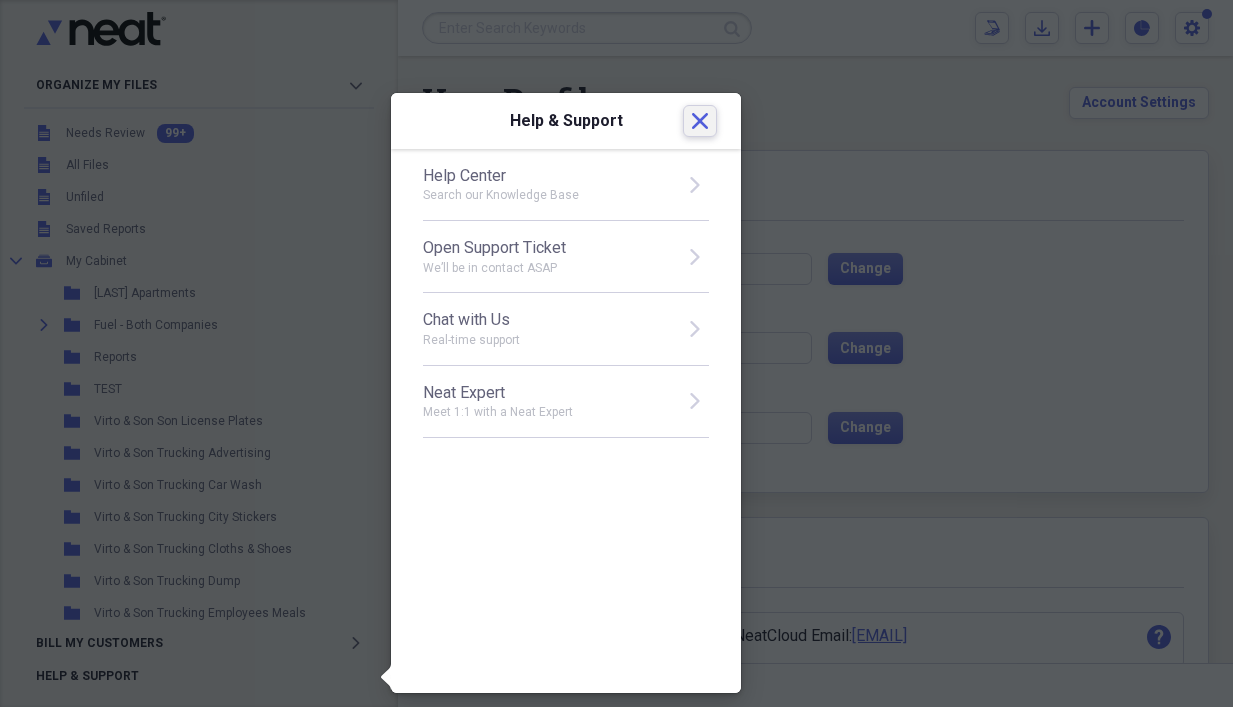 click on "Close" at bounding box center (700, 121) 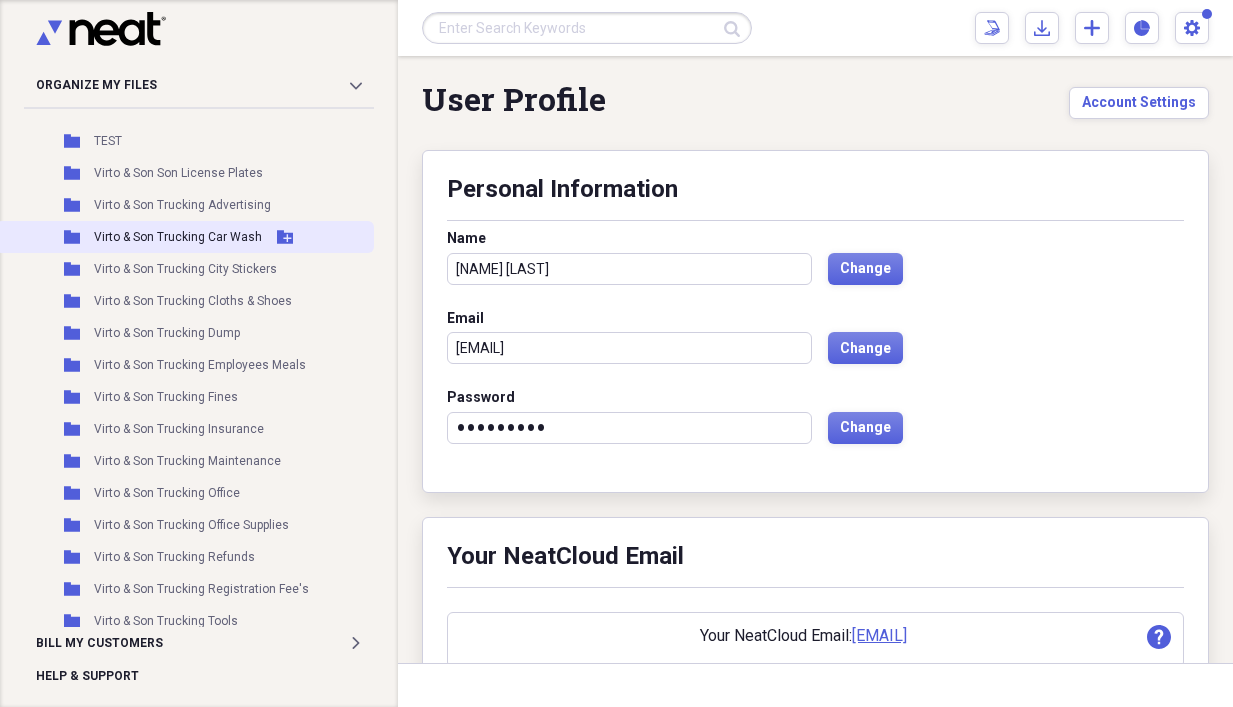 scroll, scrollTop: 0, scrollLeft: 0, axis: both 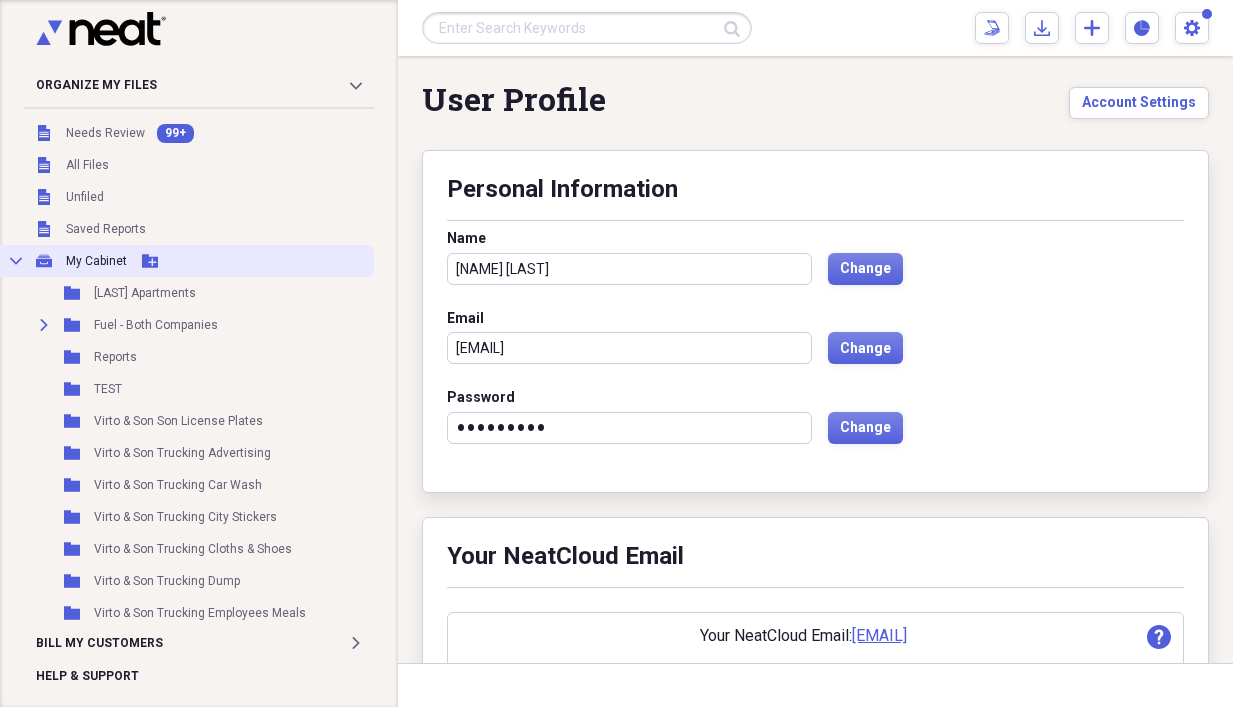 click on "Collapse" 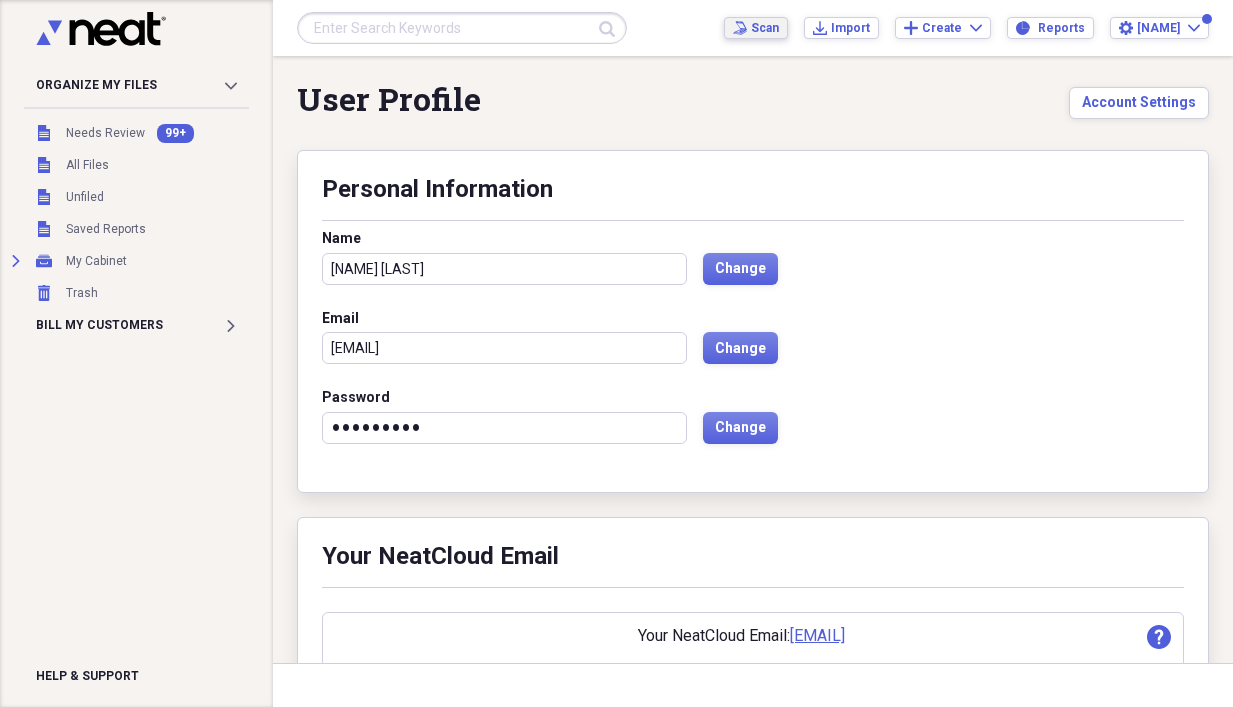 click on "Scan" at bounding box center [765, 28] 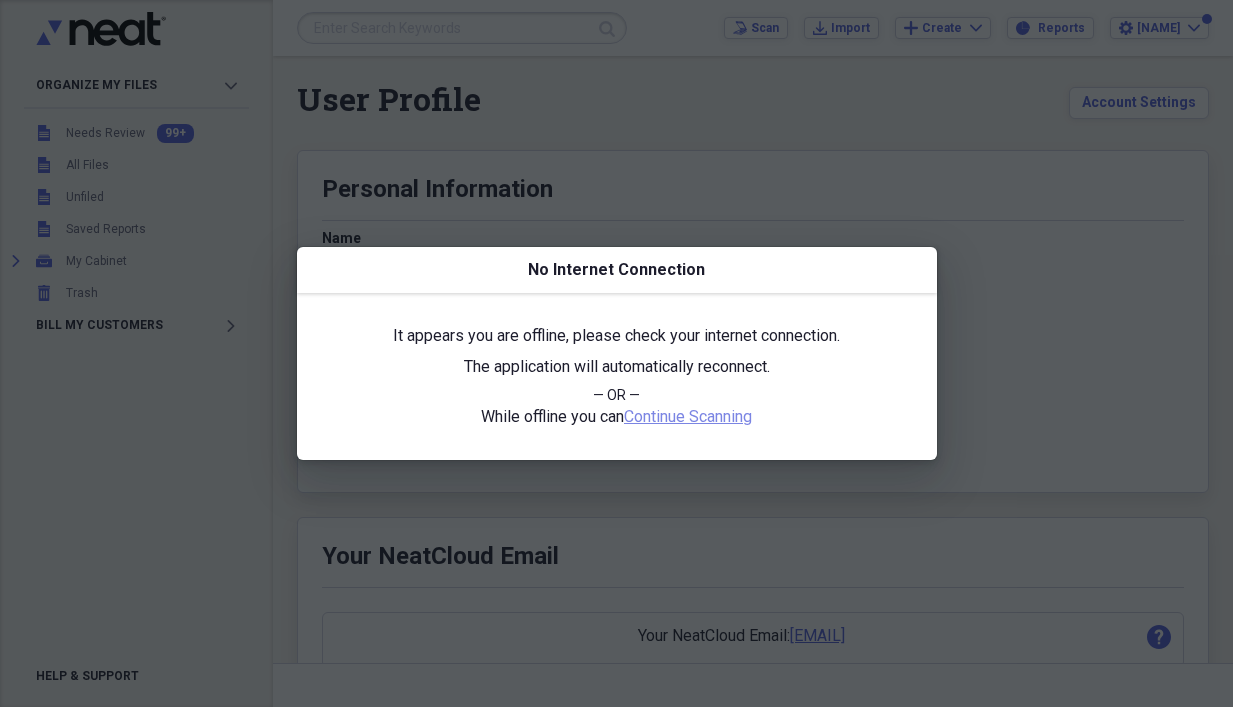 click on "Continue Scanning" at bounding box center [688, 416] 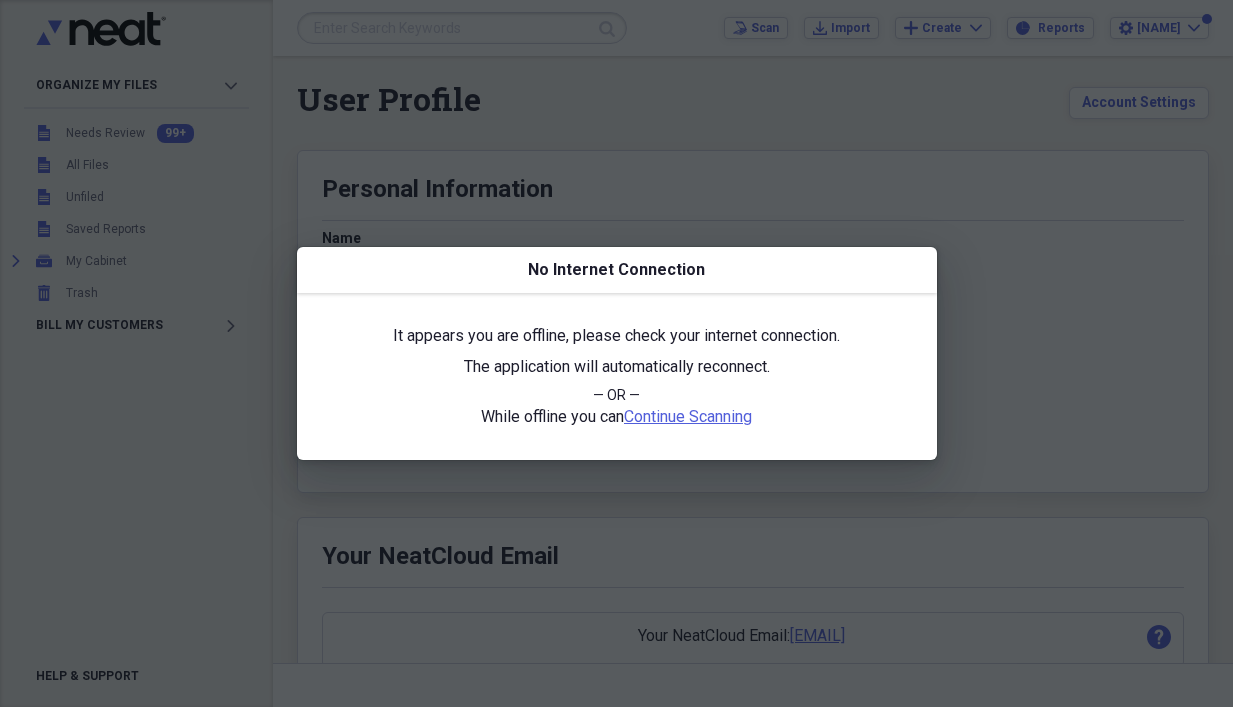 click at bounding box center [616, 353] 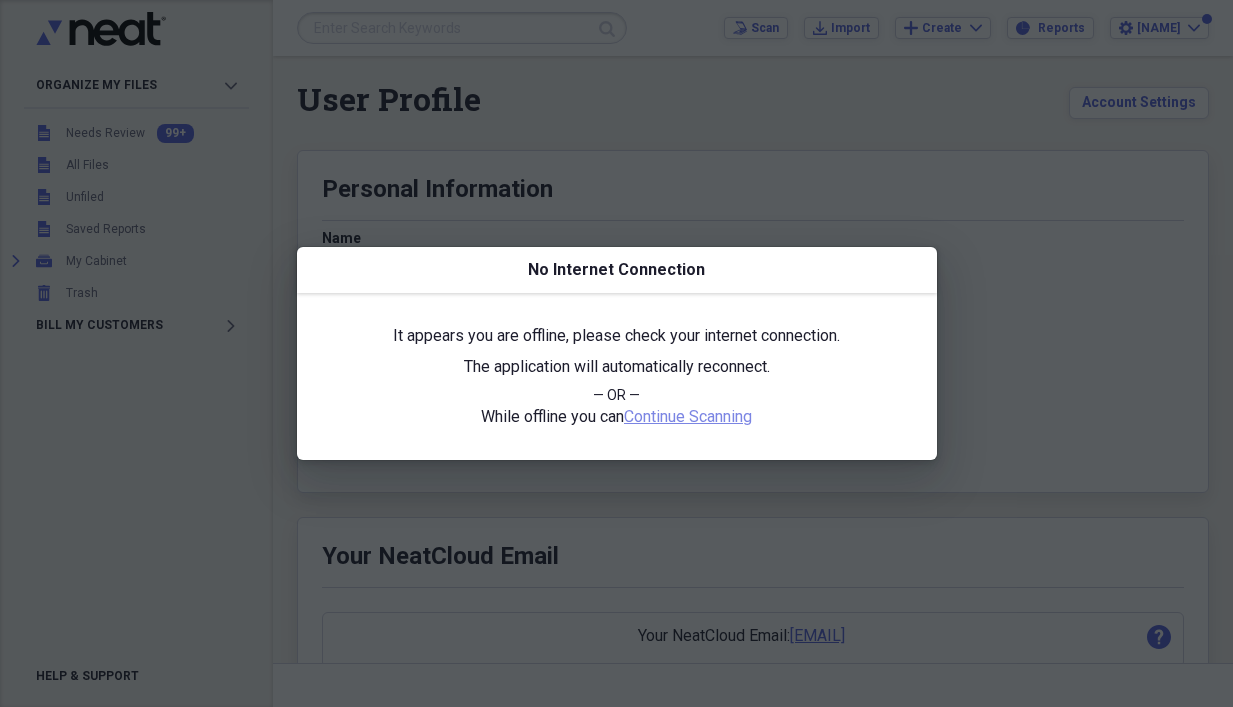 click on "Continue Scanning" at bounding box center [688, 416] 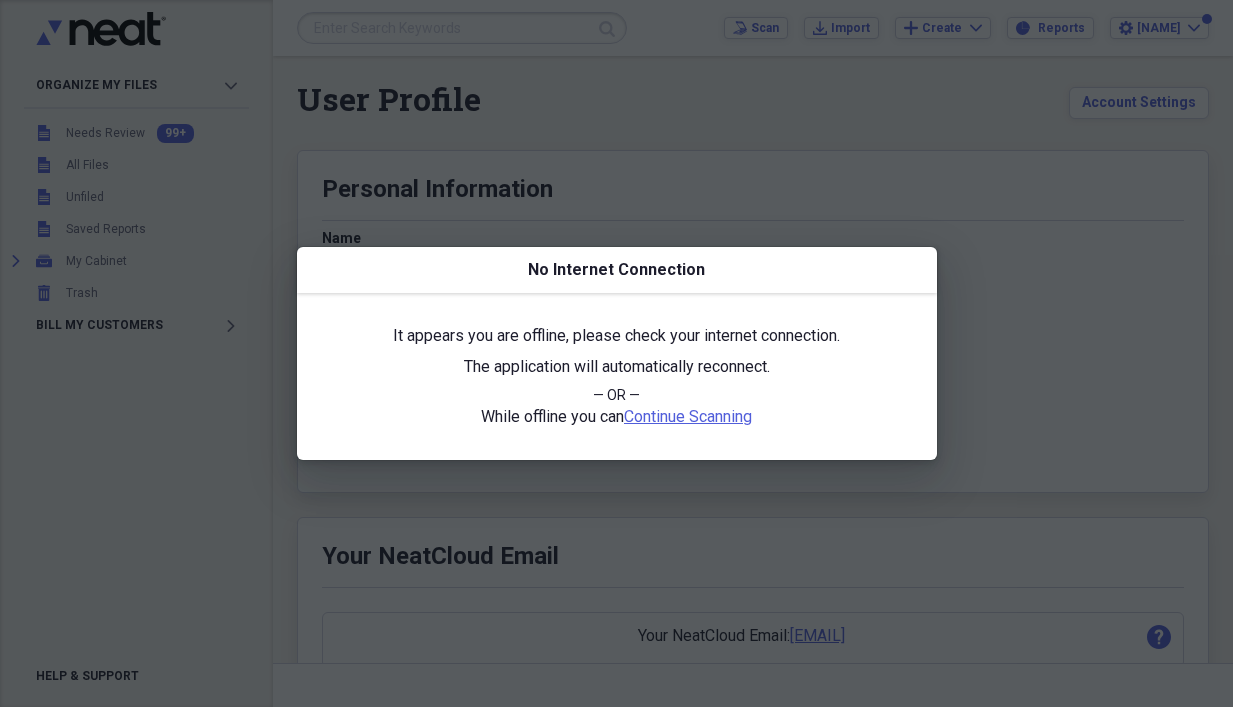click at bounding box center [616, 353] 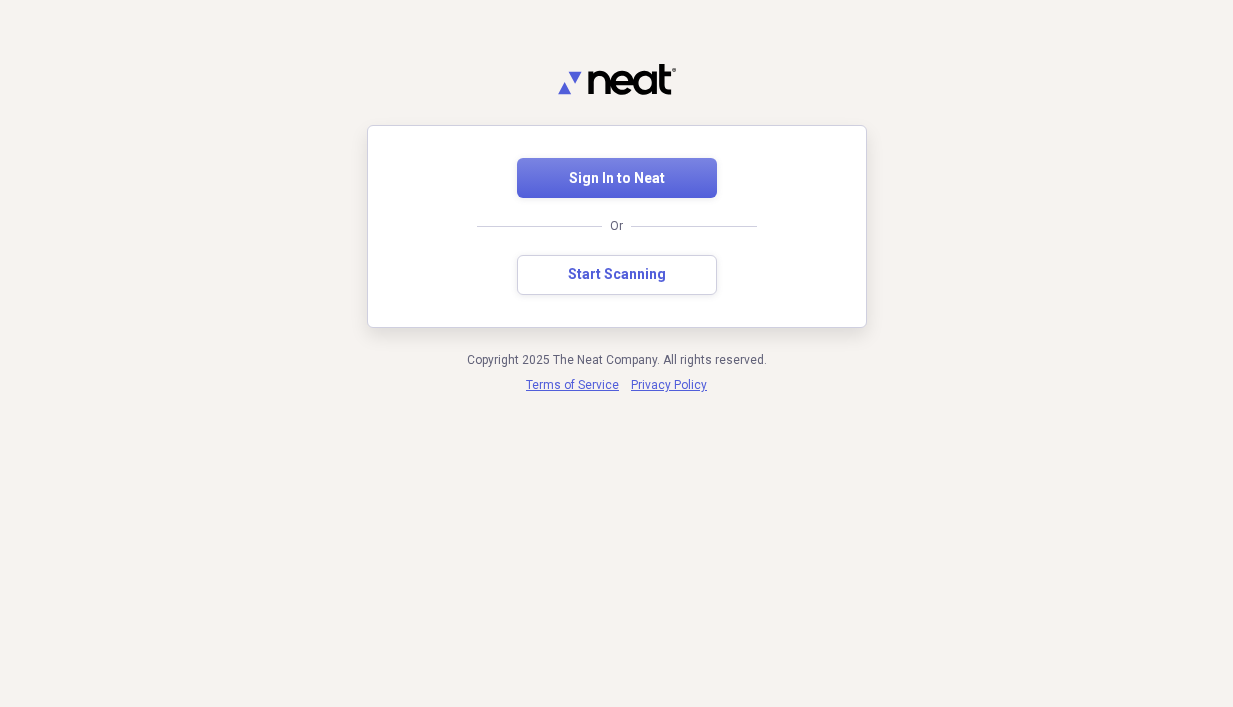 scroll, scrollTop: 0, scrollLeft: 0, axis: both 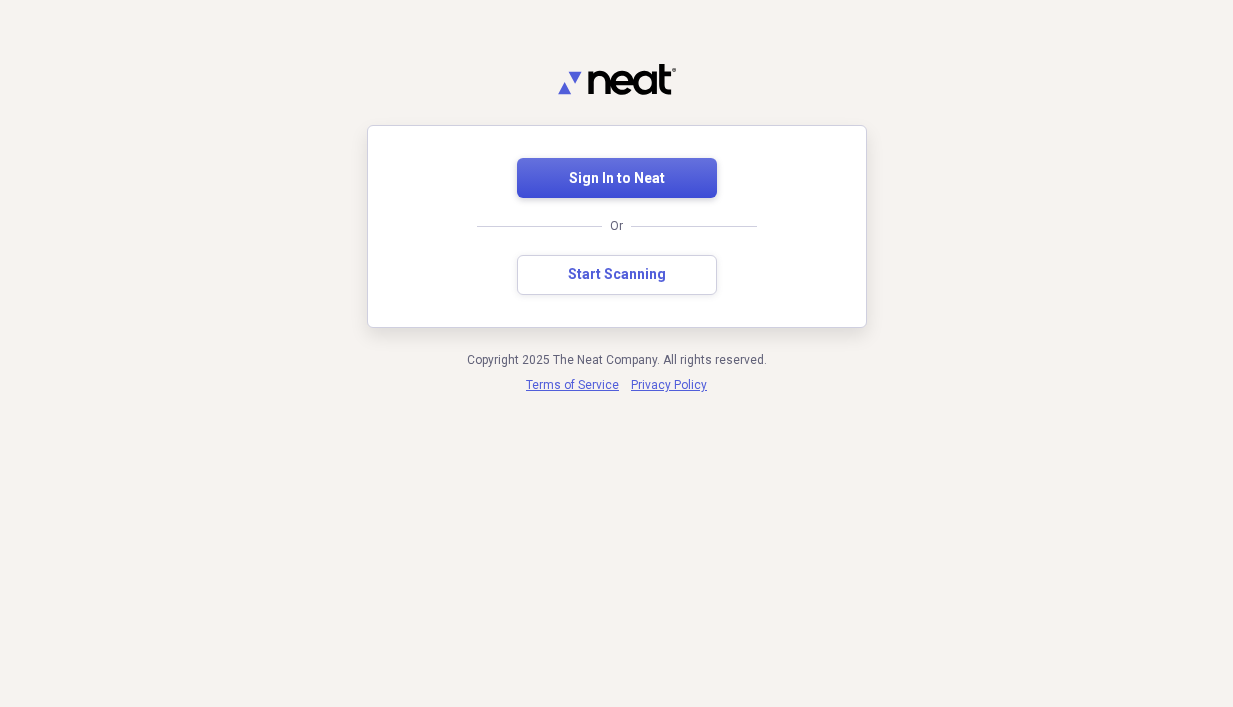 click on "Sign In to Neat" at bounding box center [617, 179] 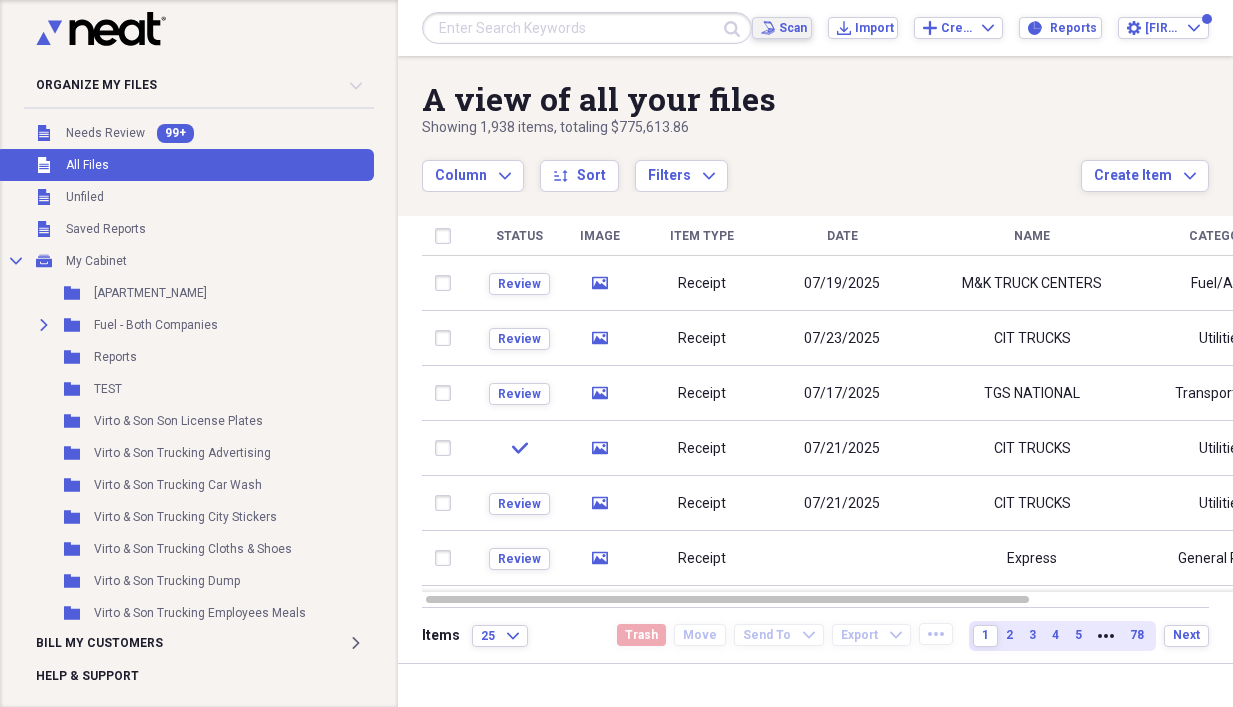 drag, startPoint x: 90, startPoint y: 1, endPoint x: 806, endPoint y: 18, distance: 716.2018 